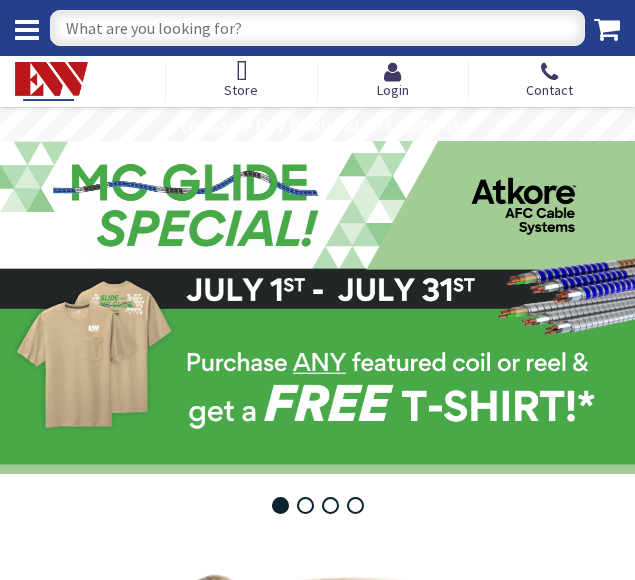 scroll, scrollTop: 0, scrollLeft: 0, axis: both 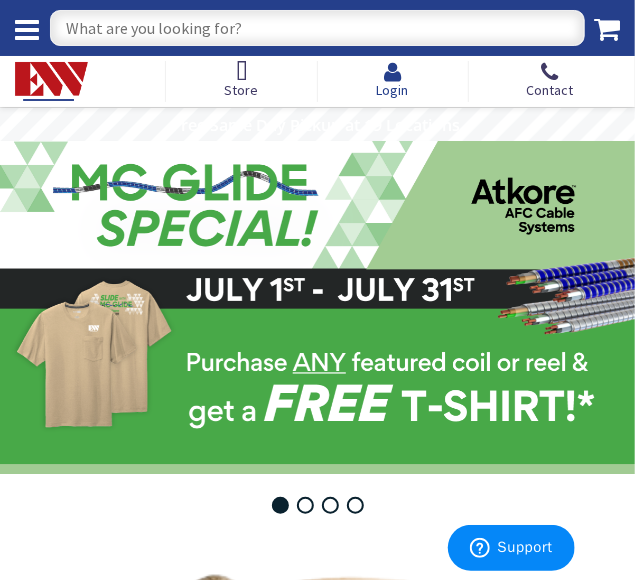 click on "Login" at bounding box center (393, 90) 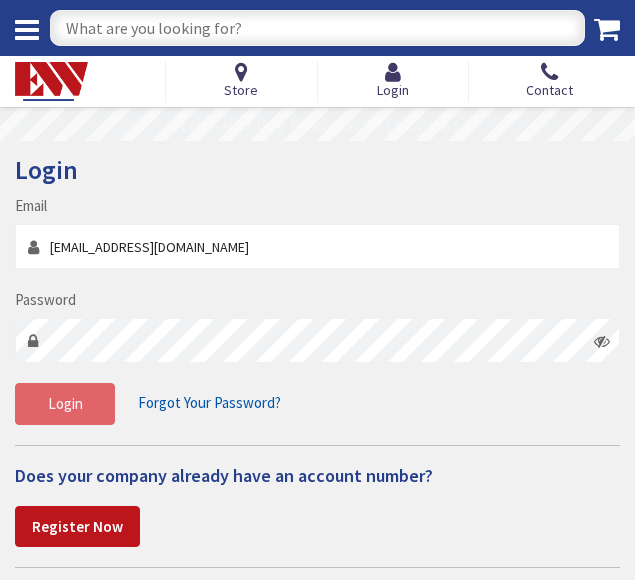 scroll, scrollTop: 0, scrollLeft: 0, axis: both 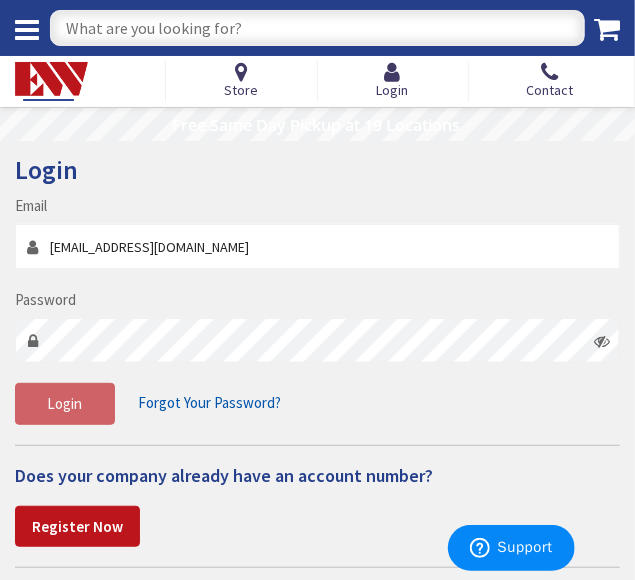 type on "[EMAIL_ADDRESS][DOMAIN_NAME]" 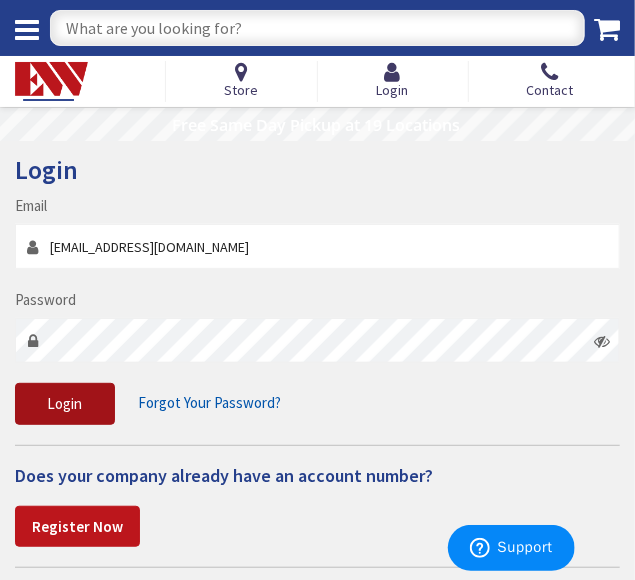 click on "Login" at bounding box center [65, 403] 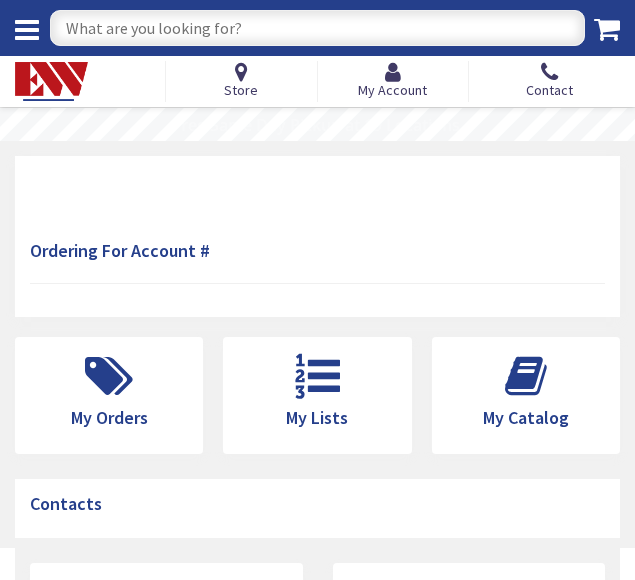 scroll, scrollTop: 0, scrollLeft: 0, axis: both 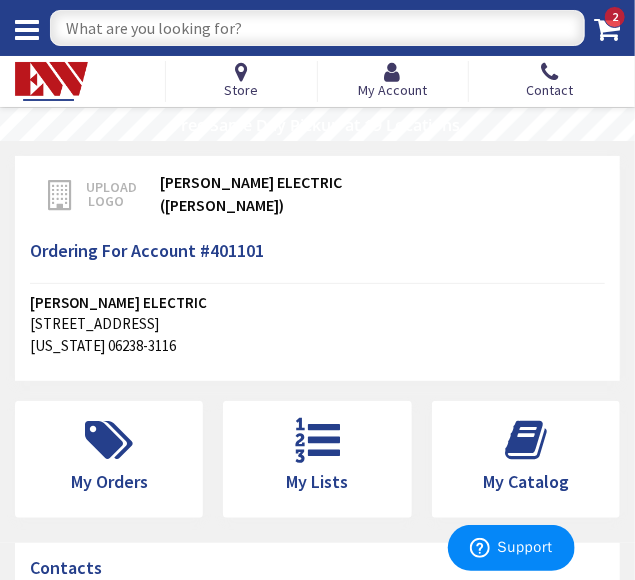 click at bounding box center (317, 28) 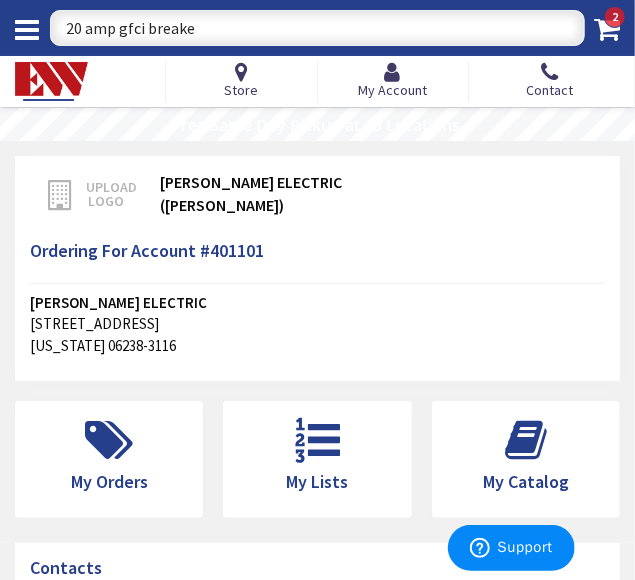 type on "20 amp gfci breaker" 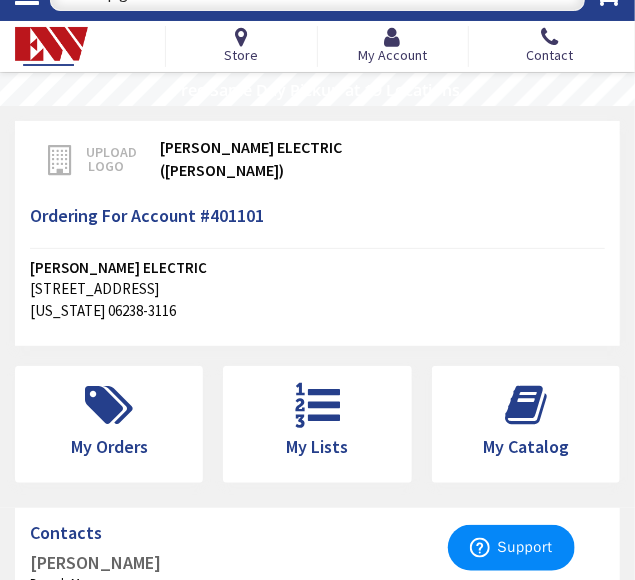 scroll, scrollTop: 0, scrollLeft: 0, axis: both 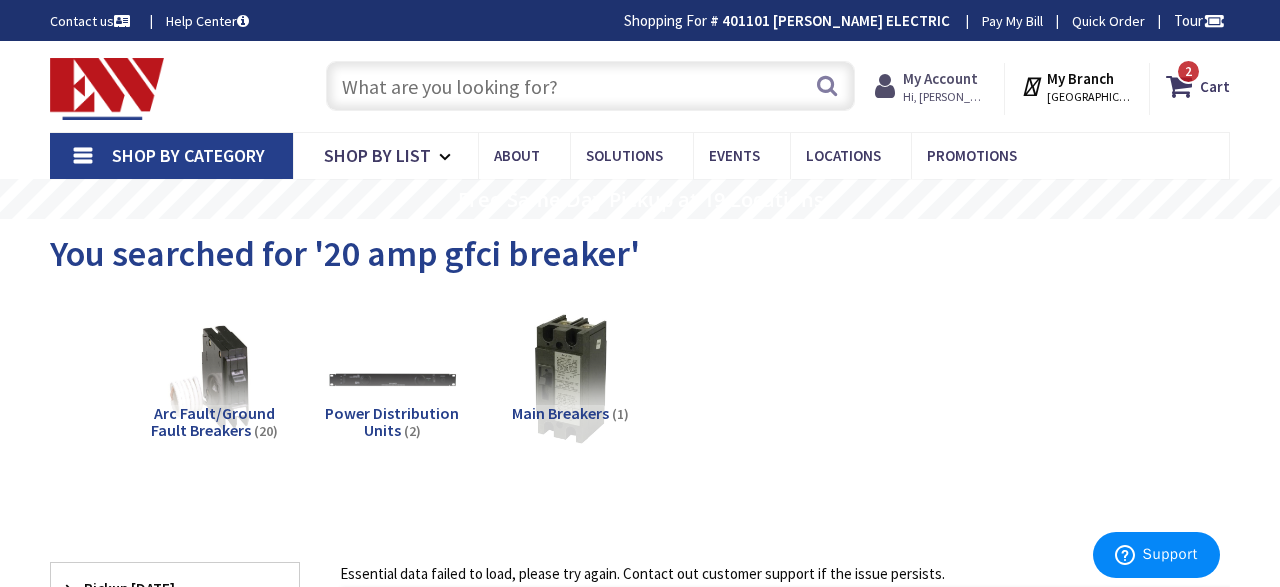 click on "My Account" at bounding box center [940, 78] 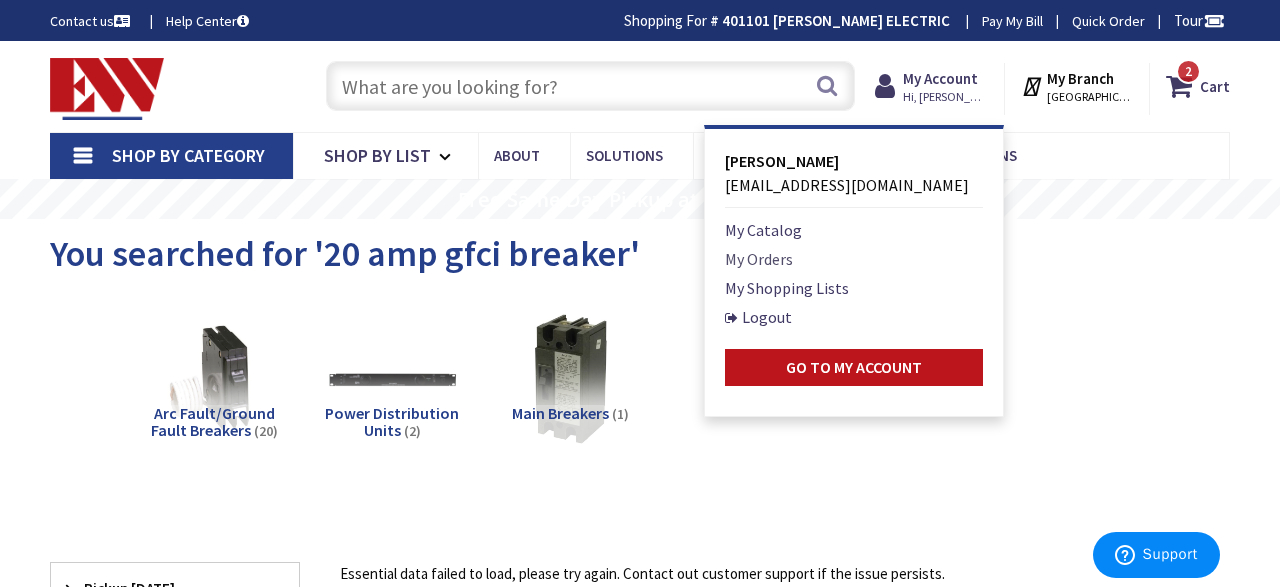 click on "My Orders" at bounding box center [759, 259] 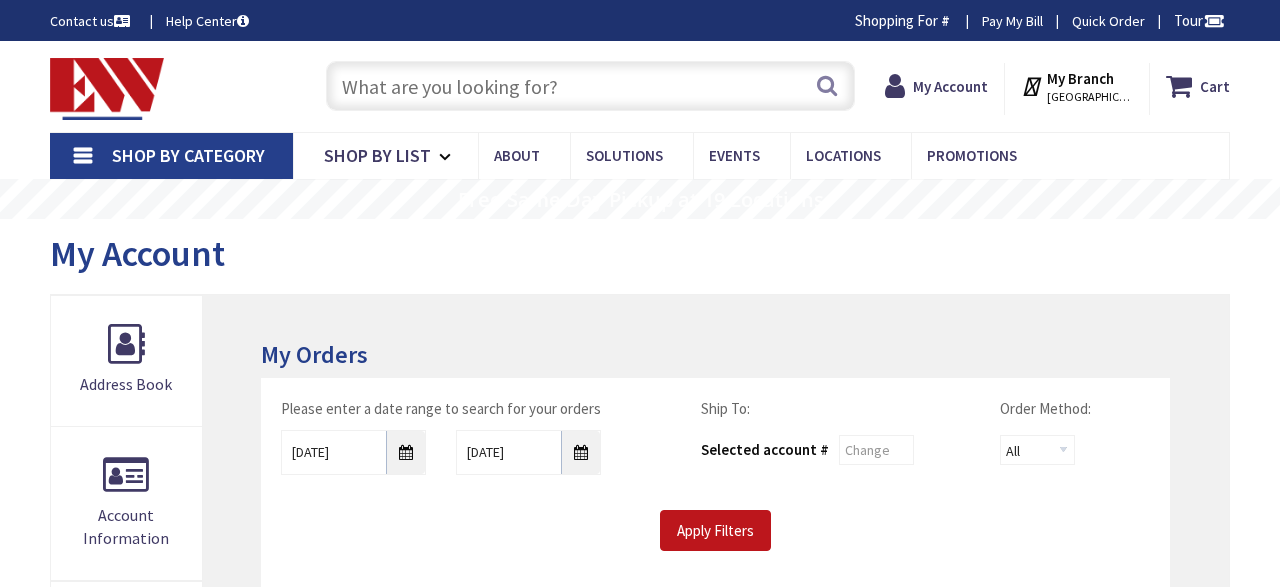 scroll, scrollTop: 55, scrollLeft: 0, axis: vertical 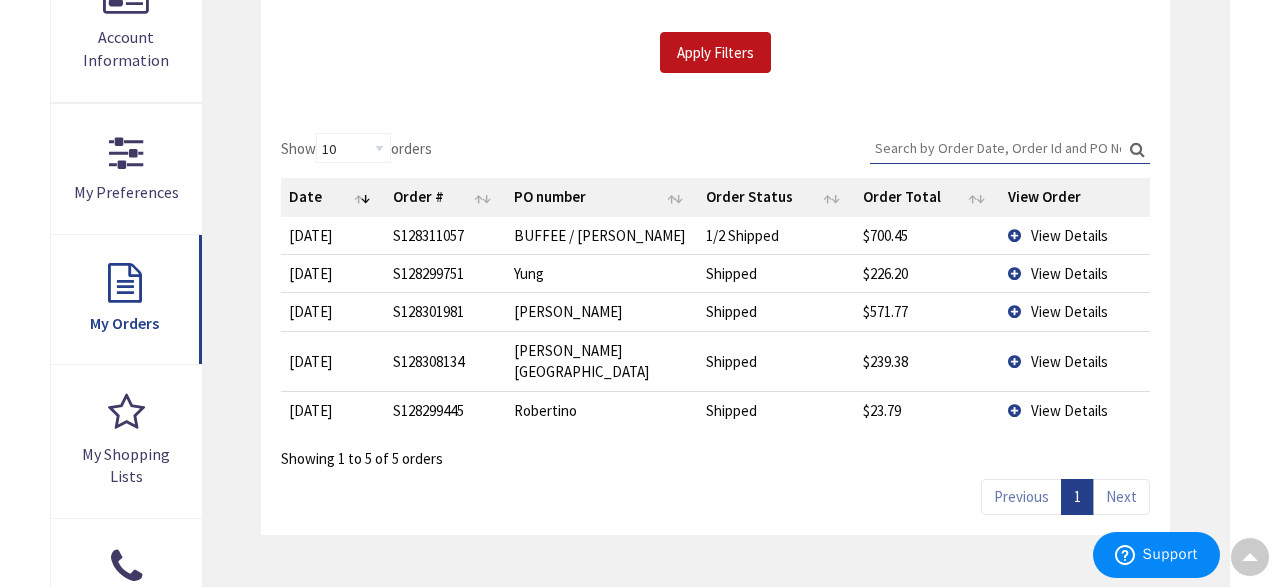 click on "View Details" at bounding box center [1075, 273] 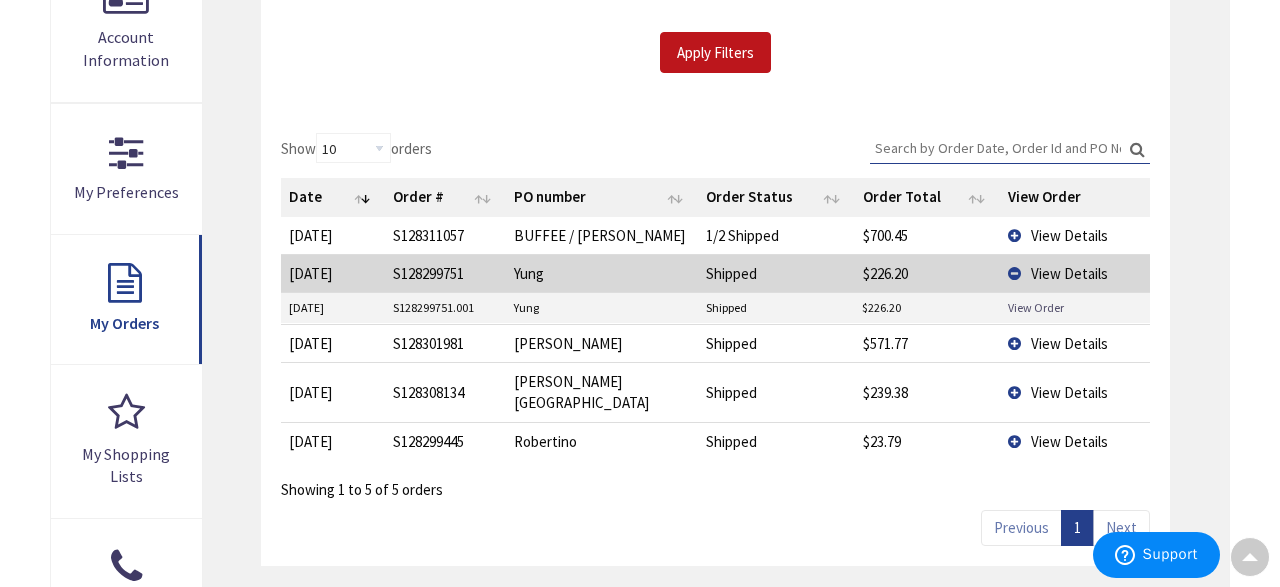 click on "View Order" at bounding box center (1036, 307) 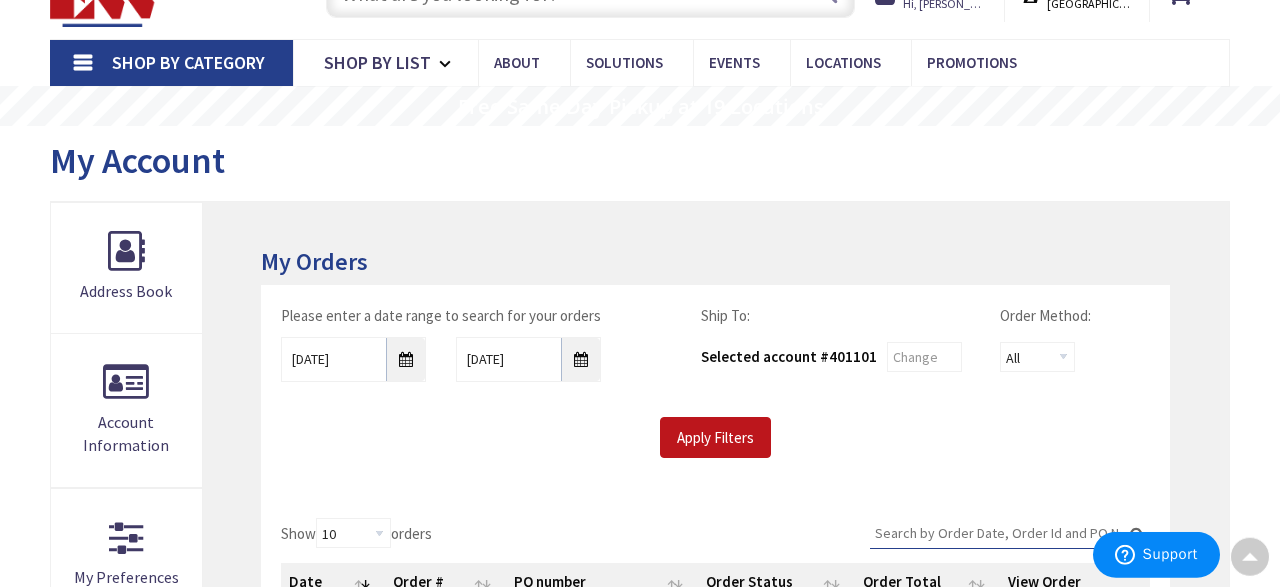scroll, scrollTop: 0, scrollLeft: 0, axis: both 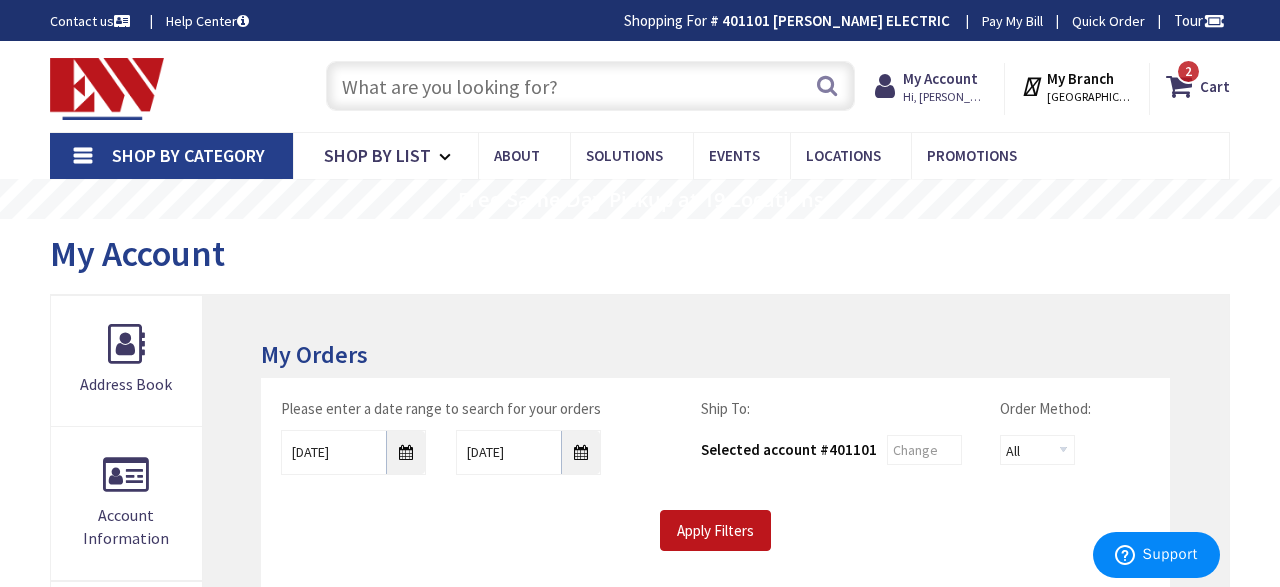 click at bounding box center [590, 86] 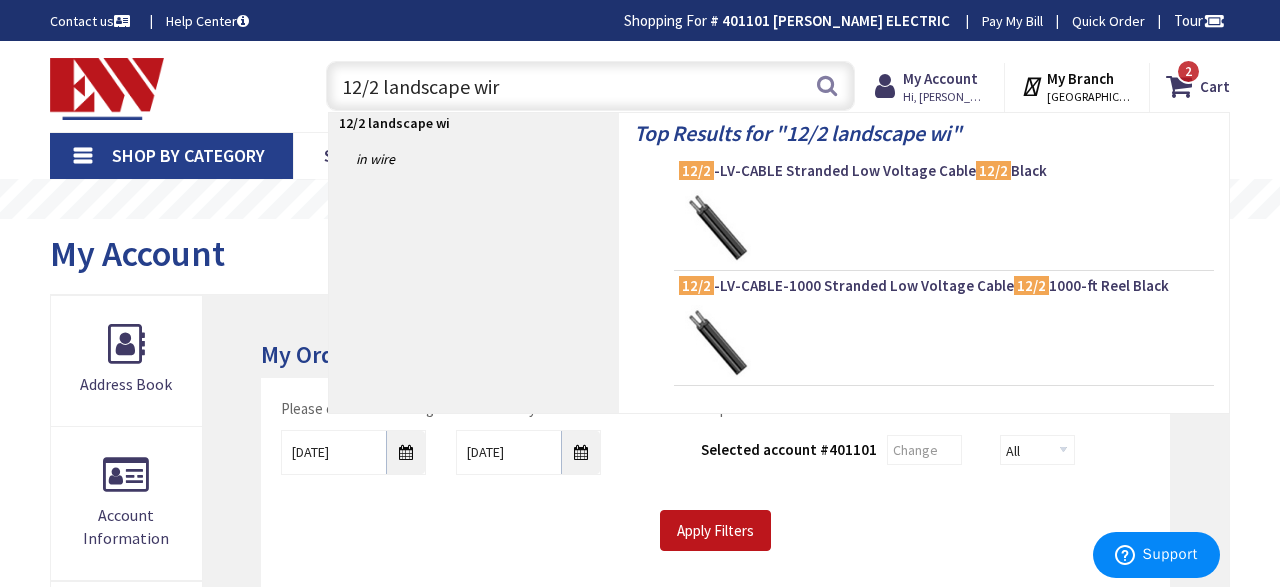 type on "12/2 landscape wire" 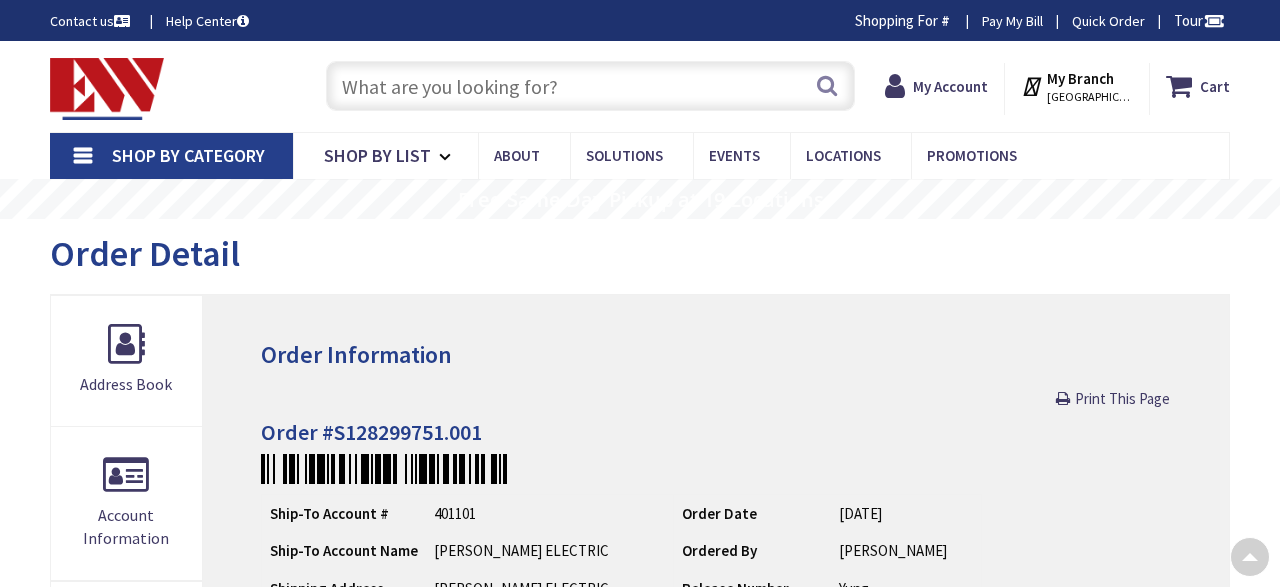 scroll, scrollTop: 467, scrollLeft: 0, axis: vertical 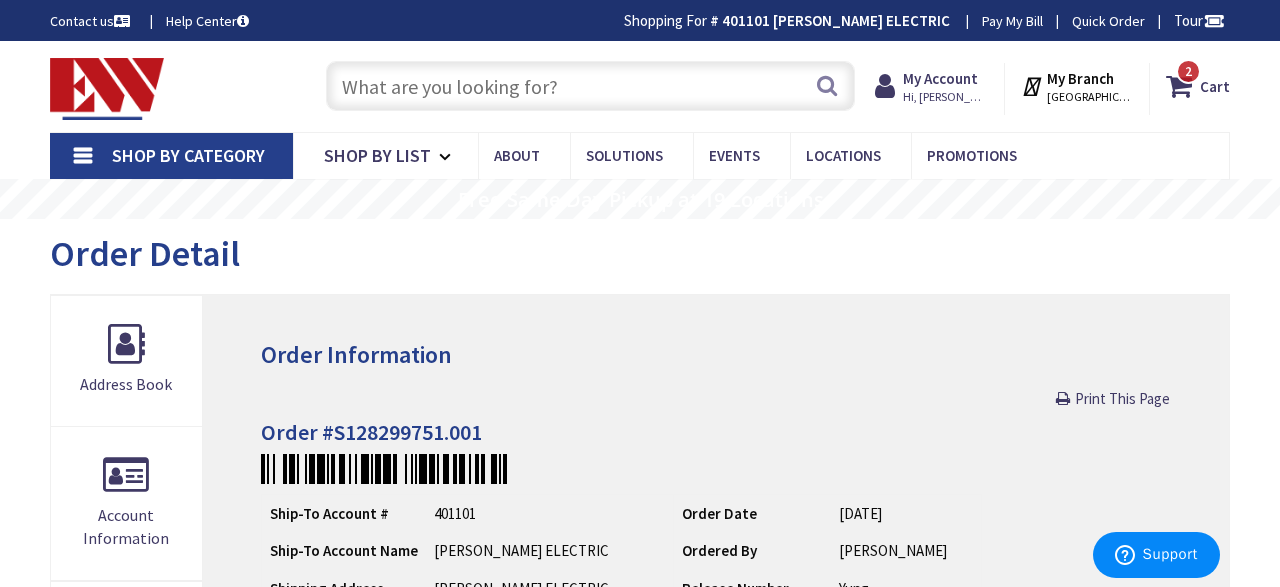 click at bounding box center (590, 86) 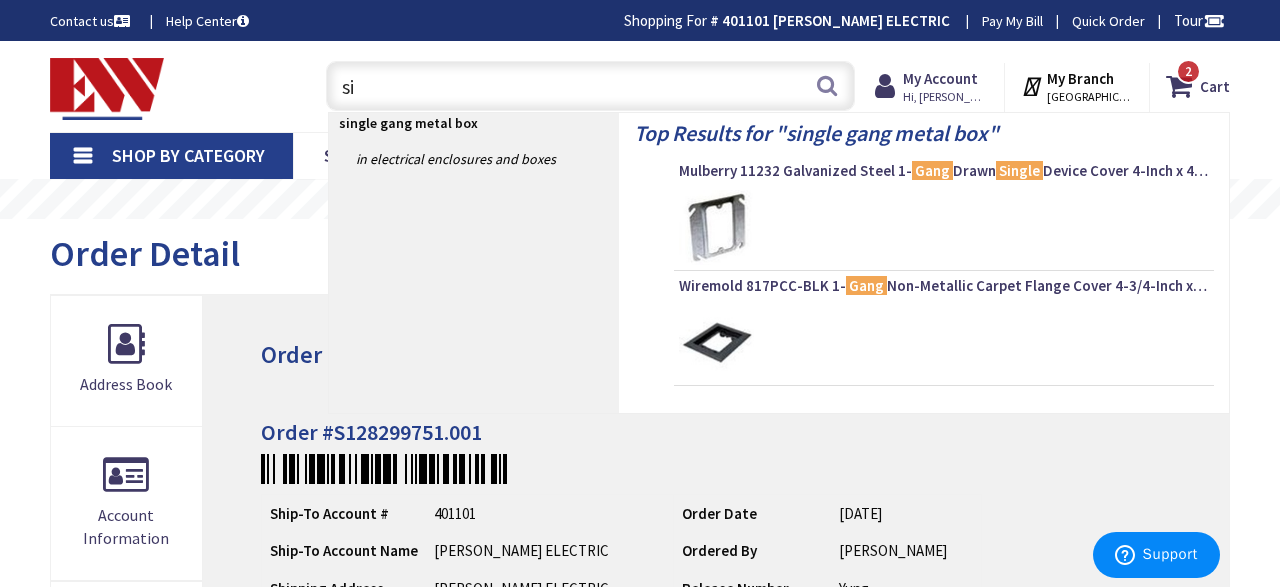 type on "s" 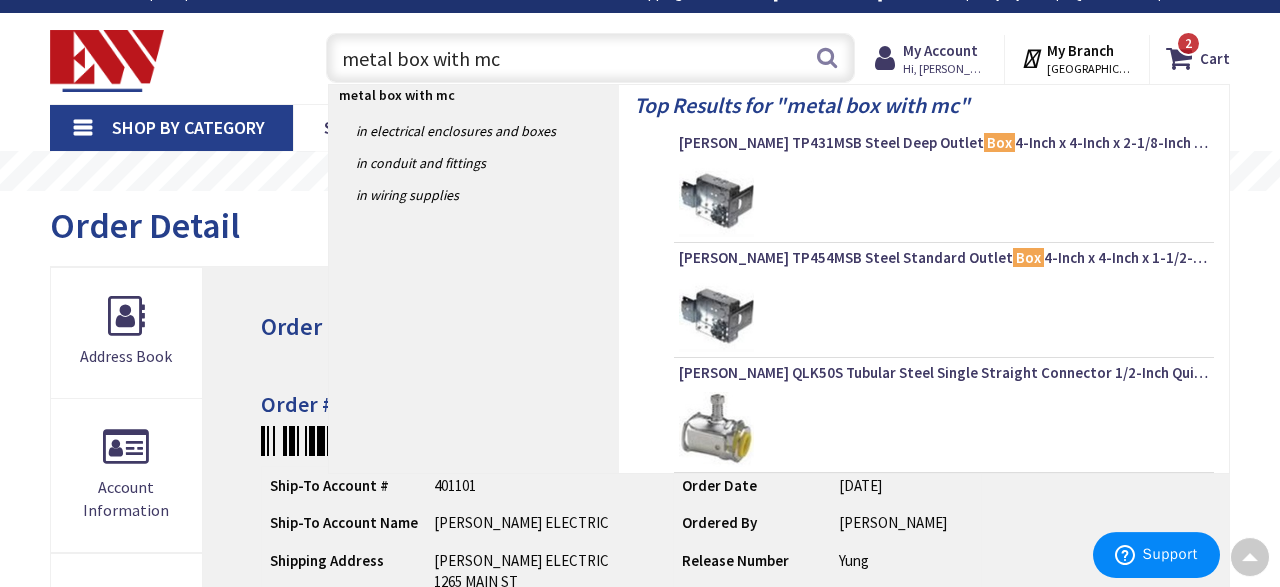 scroll, scrollTop: 0, scrollLeft: 0, axis: both 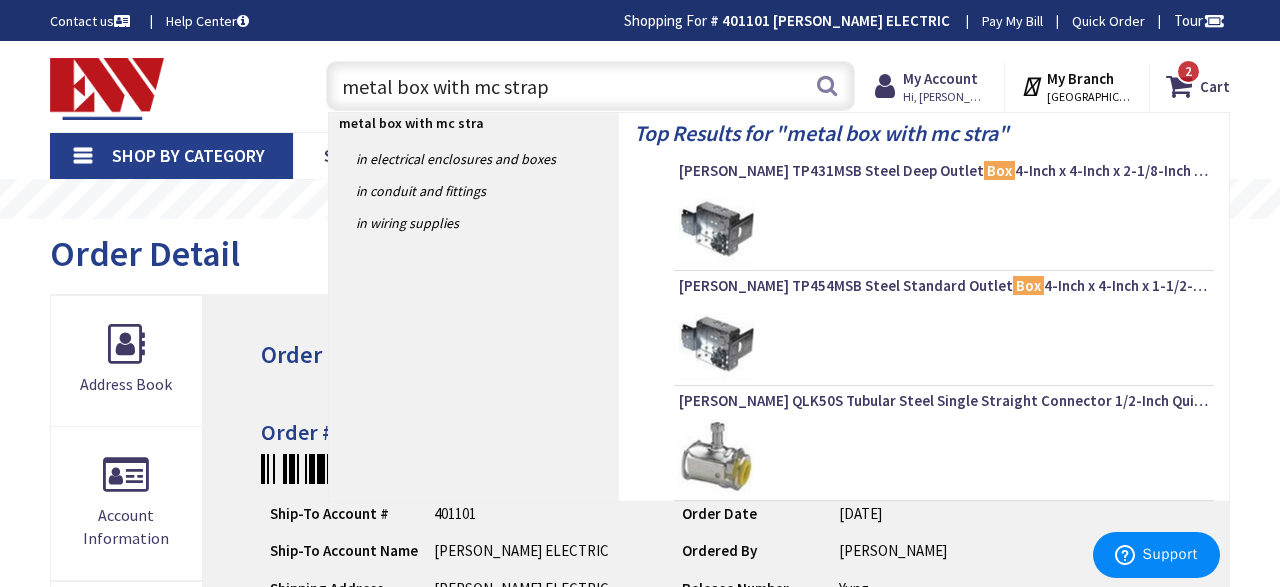 type on "metal box with mc straps" 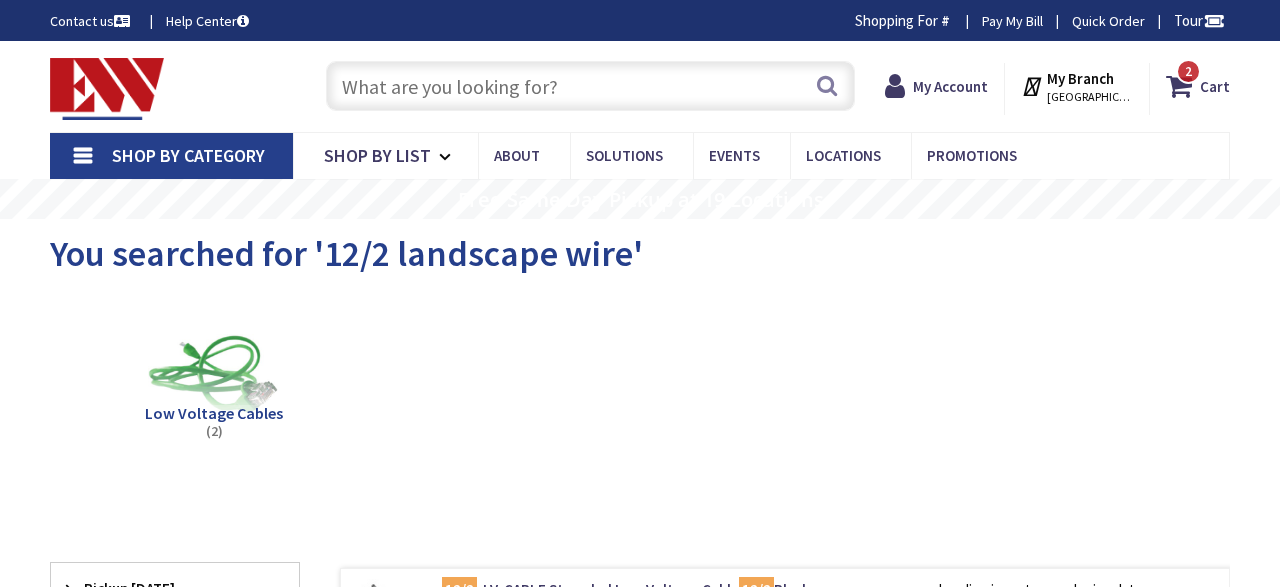 scroll, scrollTop: 0, scrollLeft: 0, axis: both 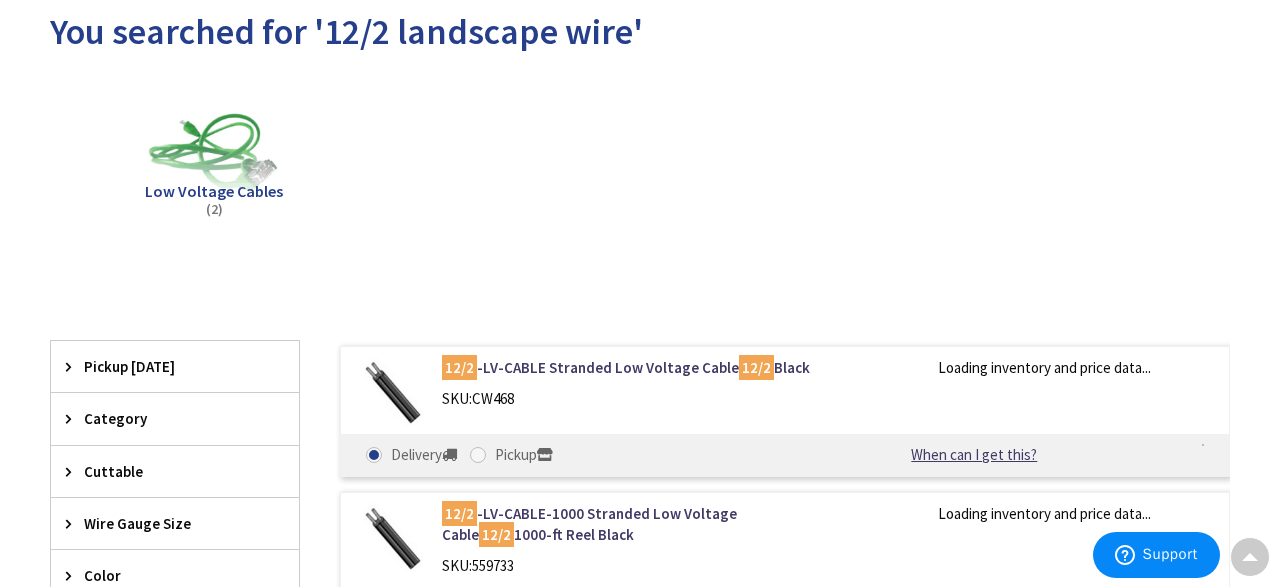 click on "12/2 -LV-CABLE Stranded Low Voltage Cable  12/2  Black
SKU:  CW468
Loading inventory and price data...
Delivery
Pickup  Deliver  -   -" at bounding box center (785, 411) 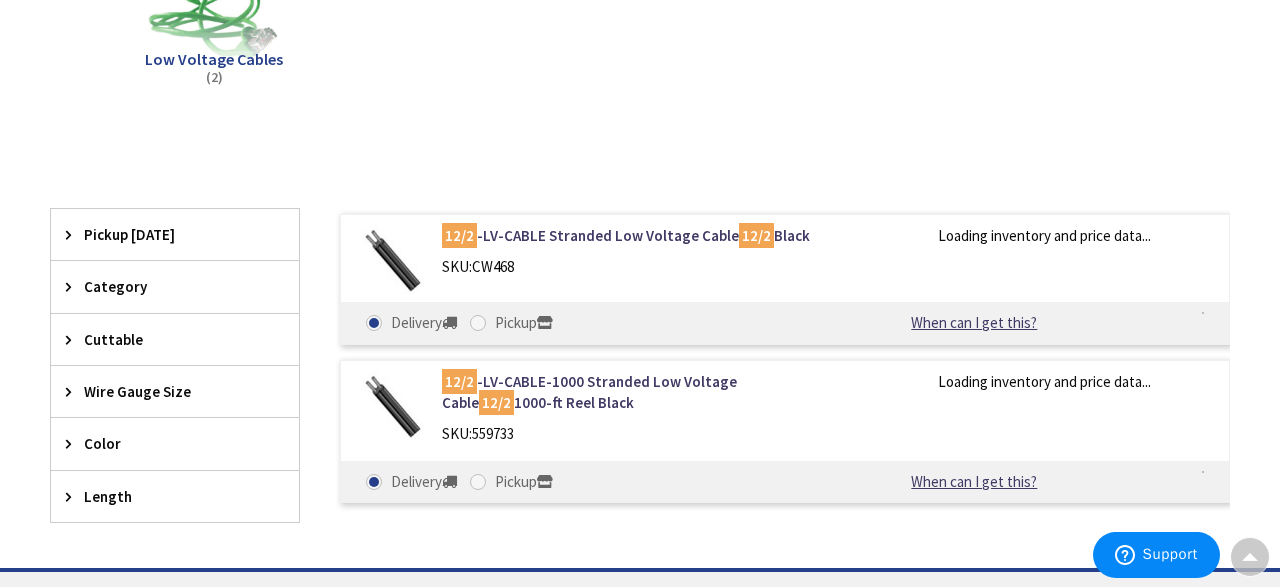 scroll, scrollTop: 353, scrollLeft: 0, axis: vertical 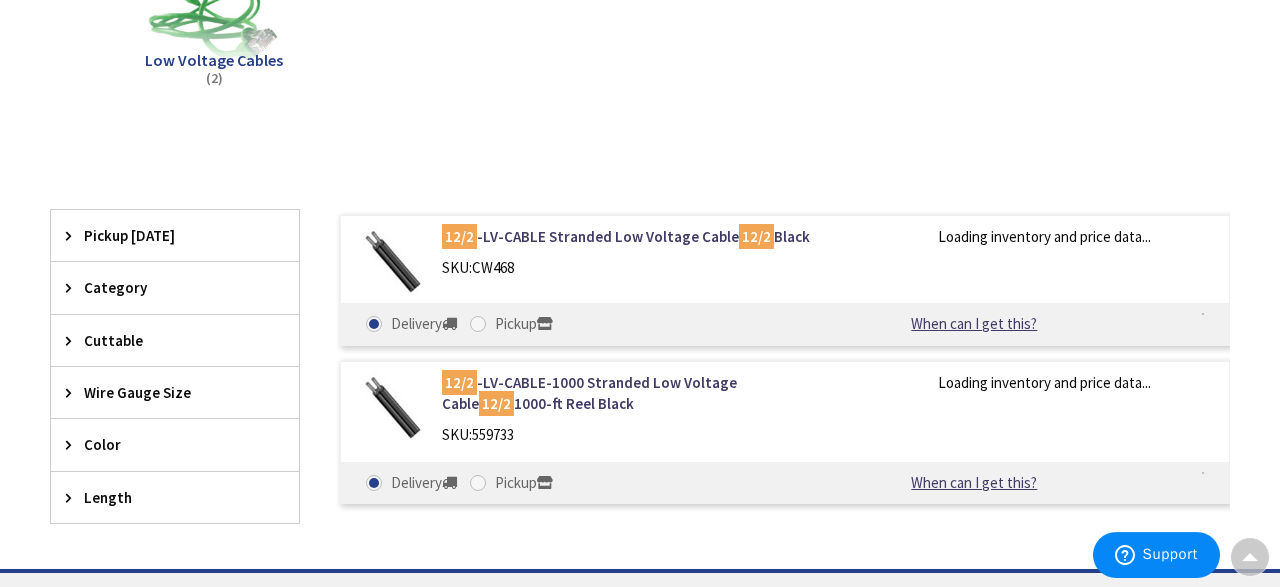 click on "12/2 -LV-CABLE Stranded Low Voltage Cable  12/2  Black
SKU:  CW468" at bounding box center (643, 257) 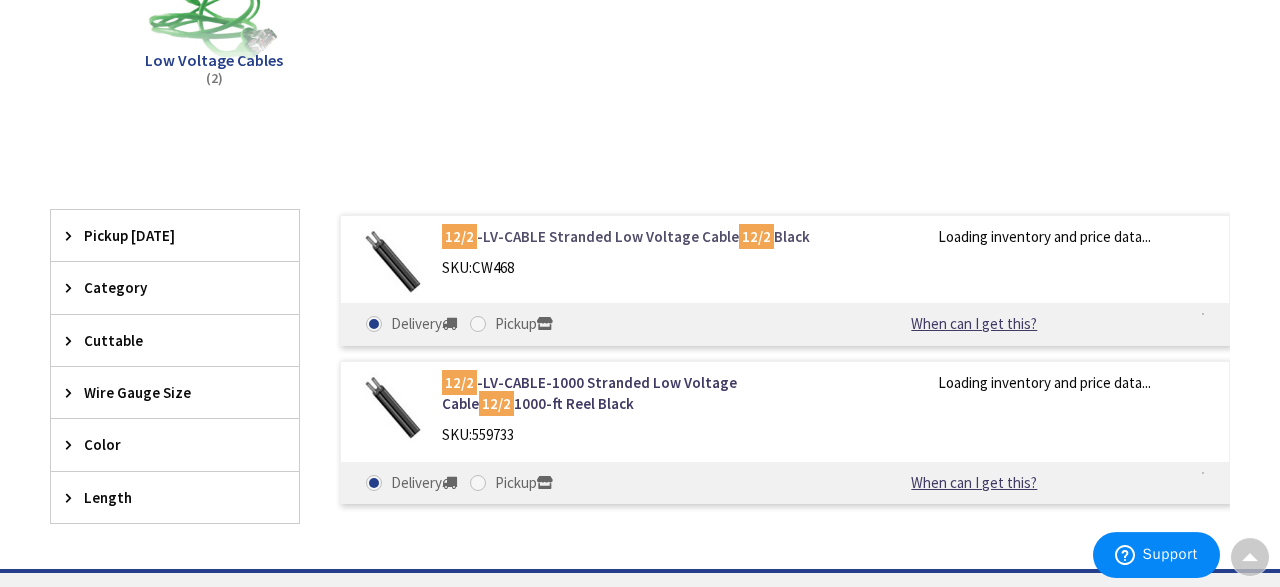 click on "12/2 -LV-CABLE Stranded Low Voltage Cable  12/2  Black" at bounding box center [643, 236] 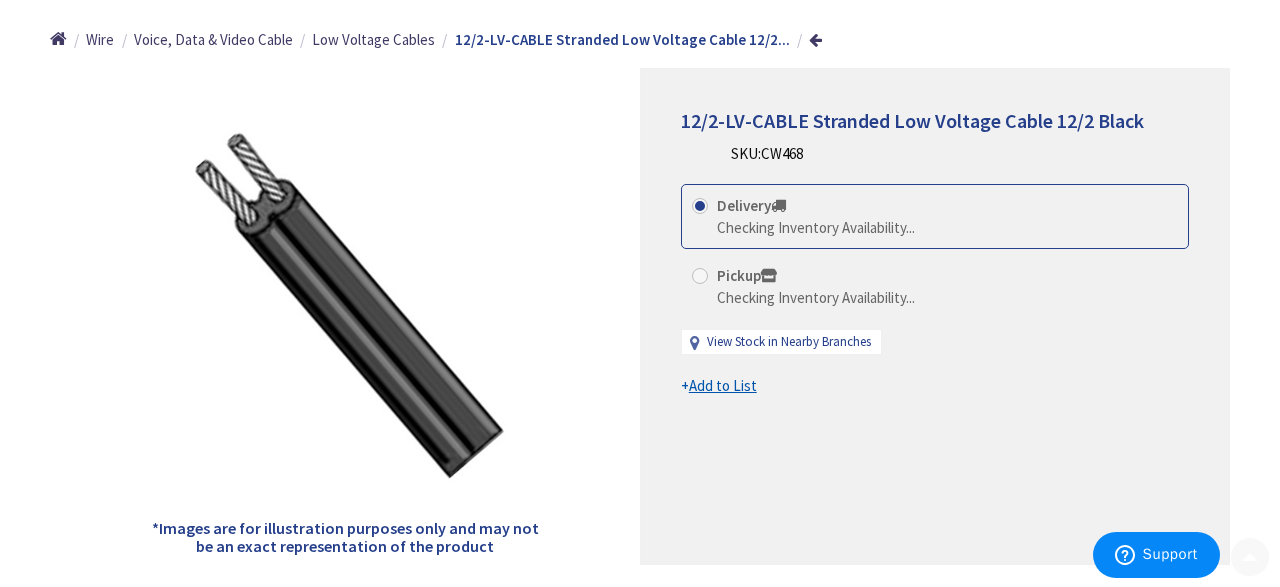 scroll, scrollTop: 222, scrollLeft: 0, axis: vertical 